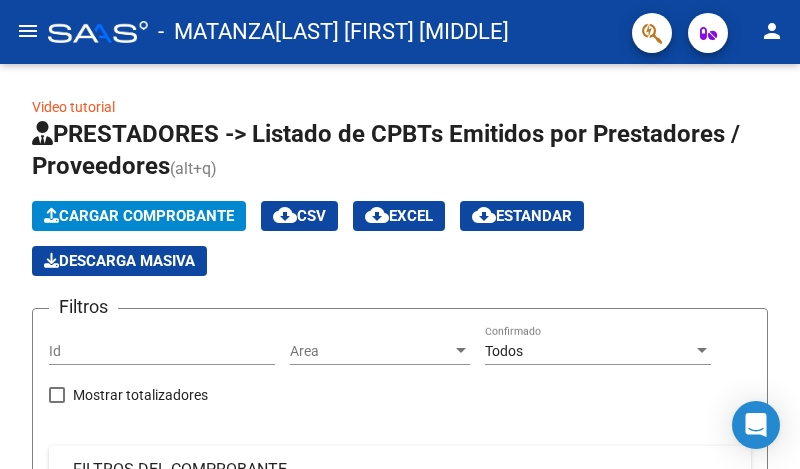 scroll, scrollTop: 0, scrollLeft: 0, axis: both 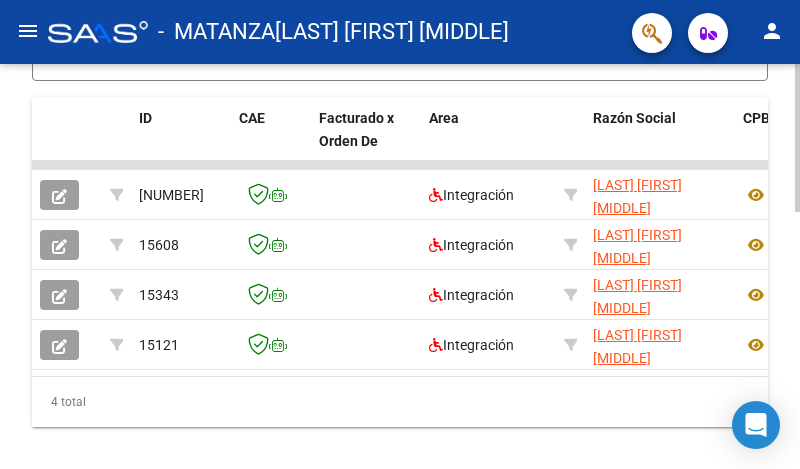 click 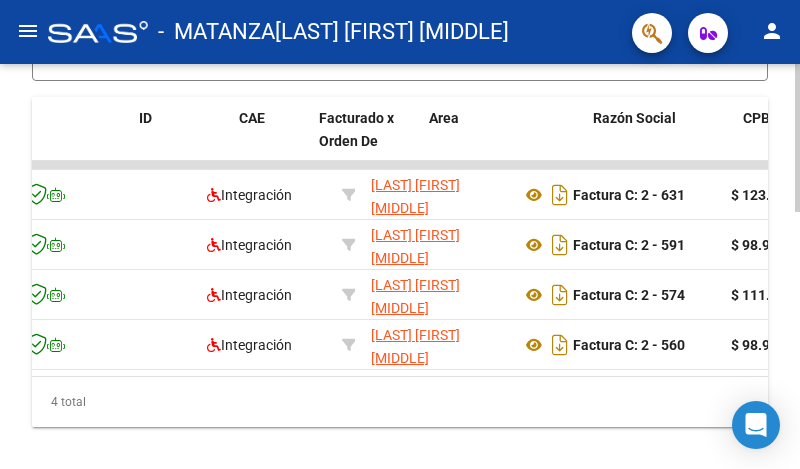 scroll, scrollTop: 0, scrollLeft: 0, axis: both 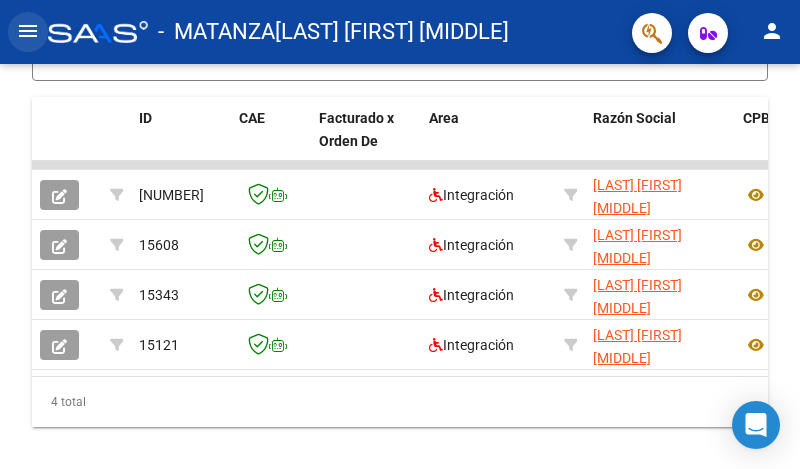 click on "menu" 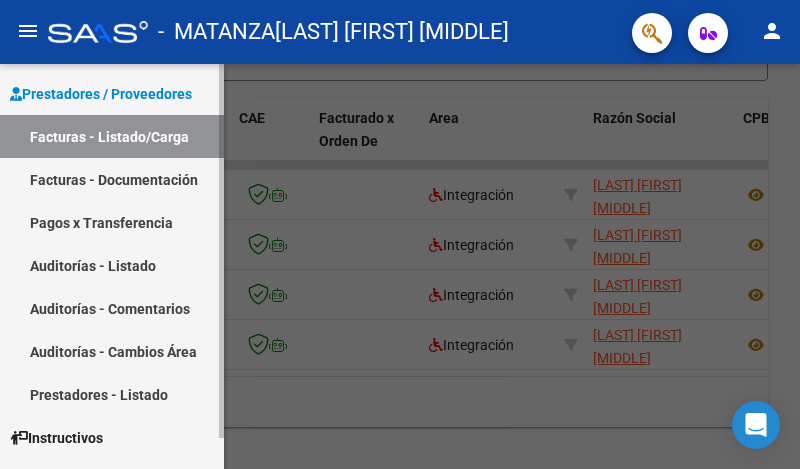 click on "Facturas - Documentación" at bounding box center [112, 179] 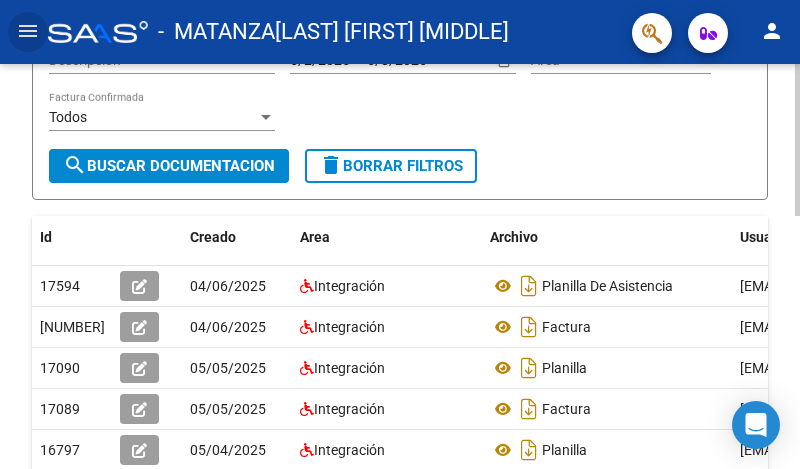 scroll, scrollTop: 296, scrollLeft: 0, axis: vertical 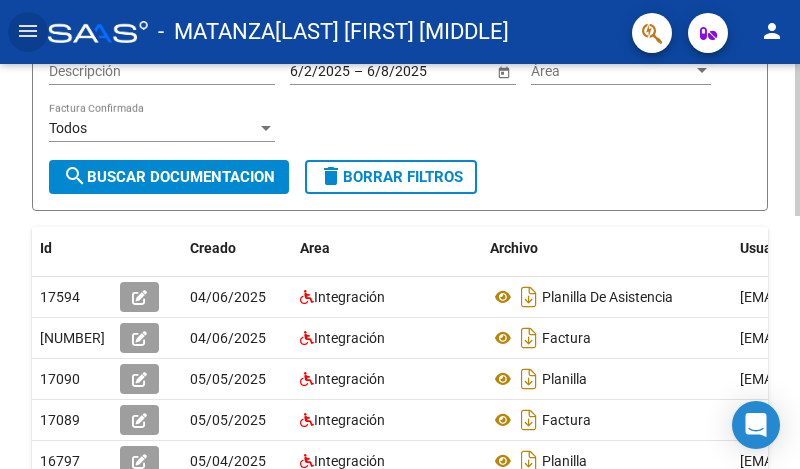 click 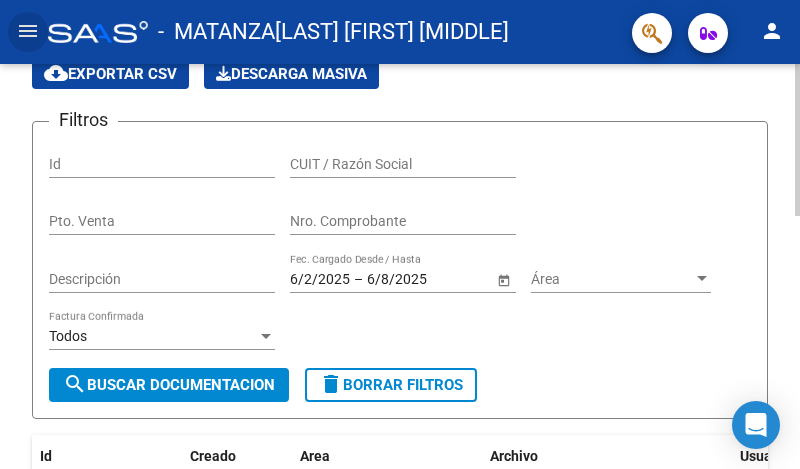 scroll, scrollTop: 85, scrollLeft: 0, axis: vertical 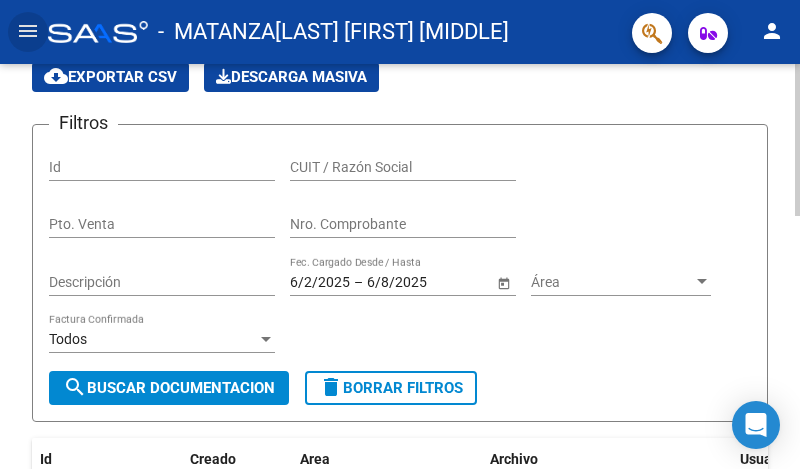 click 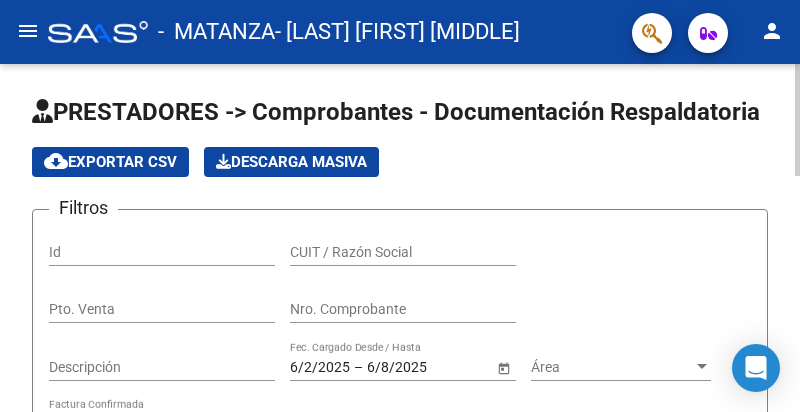 scroll, scrollTop: 0, scrollLeft: 0, axis: both 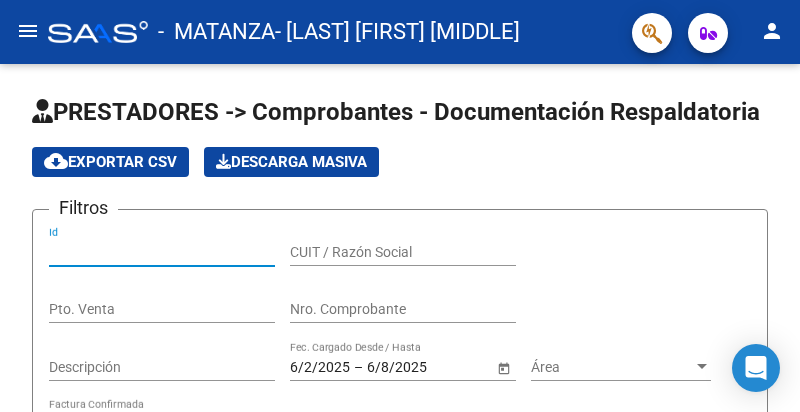 click on "menu" 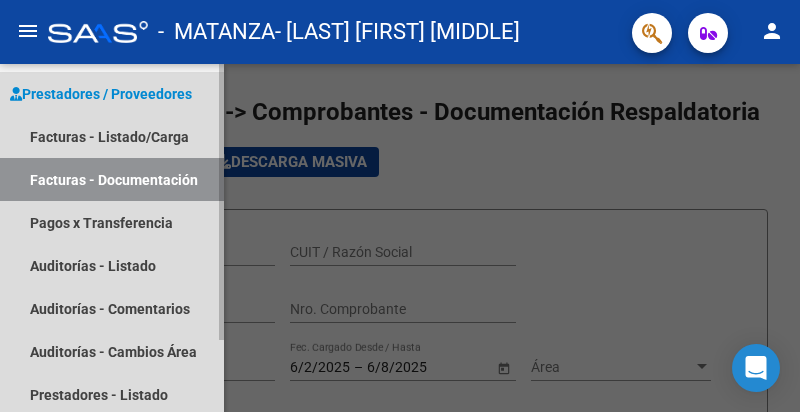 click on "Facturas - Documentación" at bounding box center [112, 179] 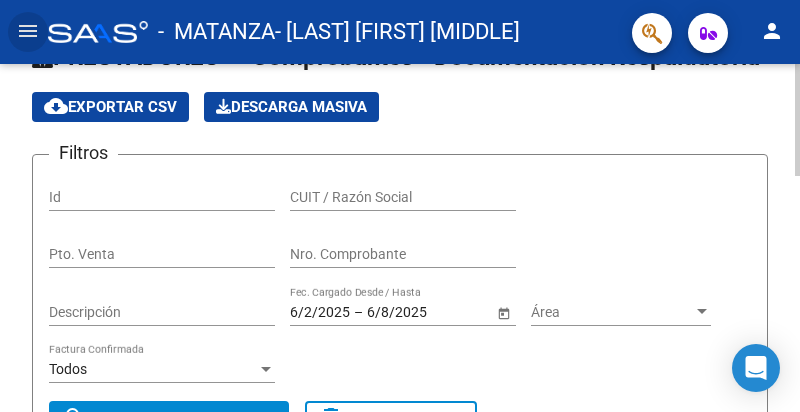 scroll, scrollTop: 0, scrollLeft: 0, axis: both 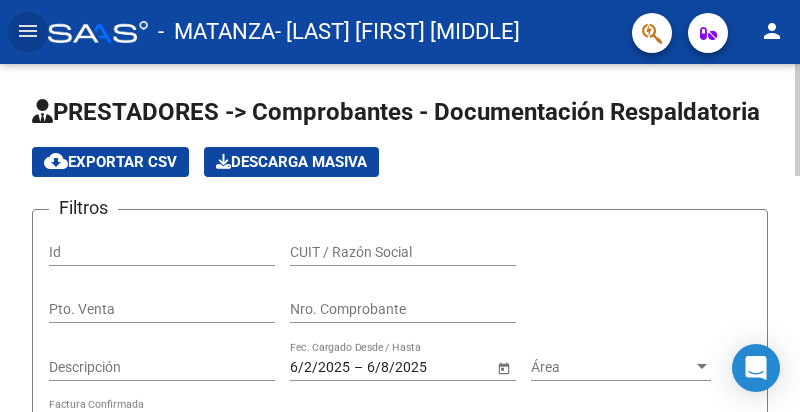 click 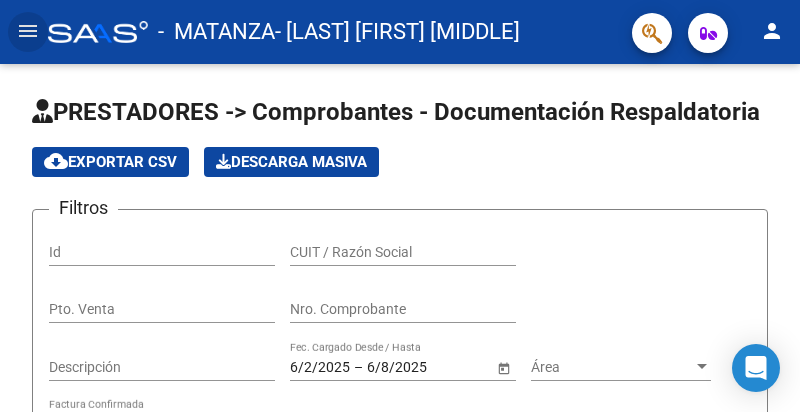 click on "menu" 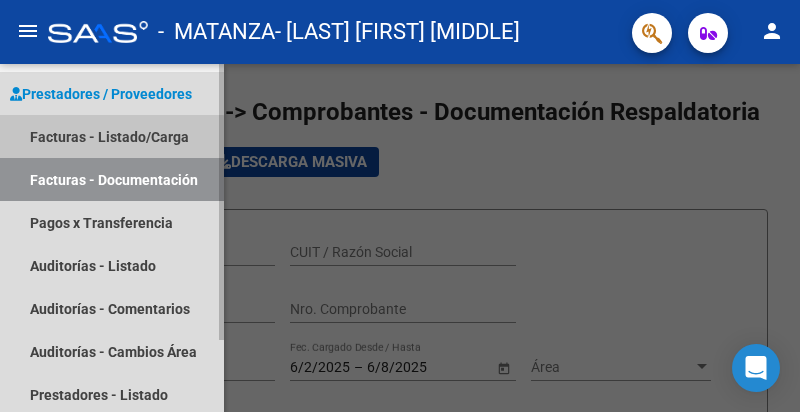 click on "Facturas - Listado/Carga" at bounding box center (112, 136) 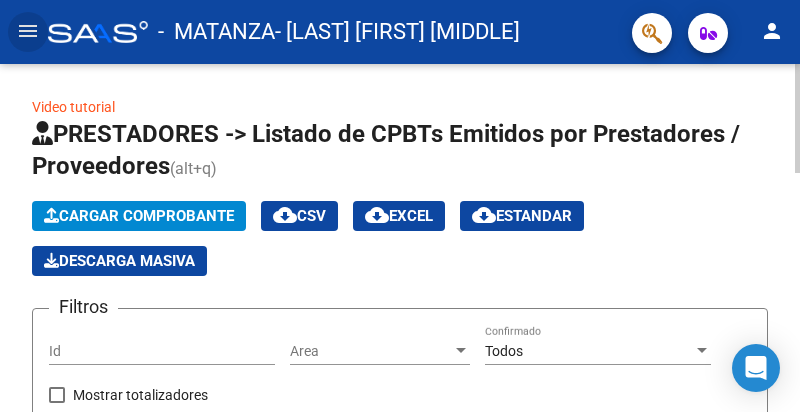 click on "Cargar Comprobante" 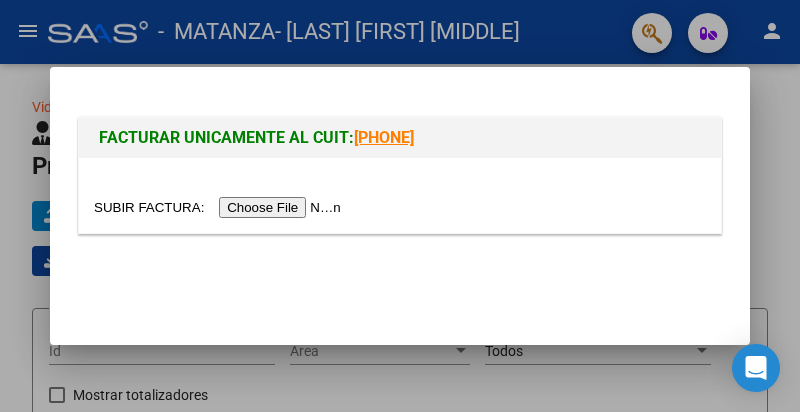 click at bounding box center (220, 207) 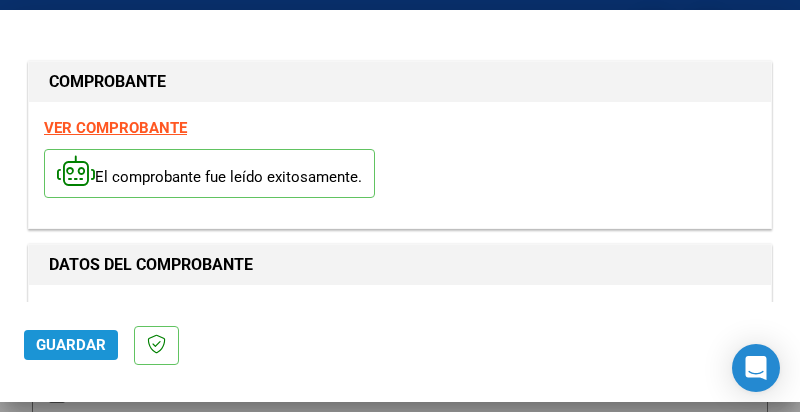 click on "Guardar" 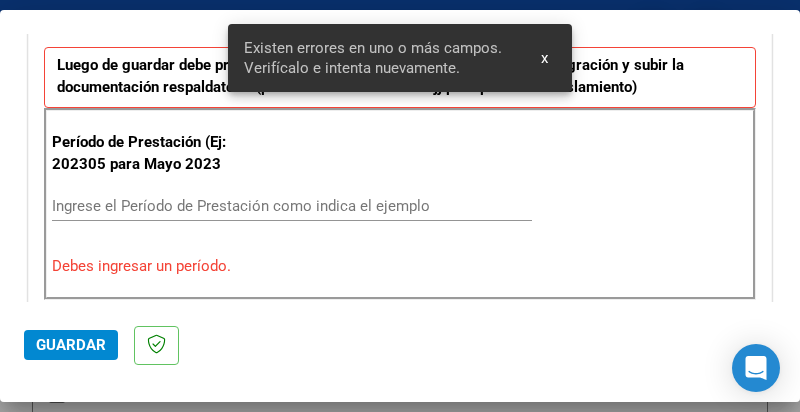 scroll, scrollTop: 525, scrollLeft: 0, axis: vertical 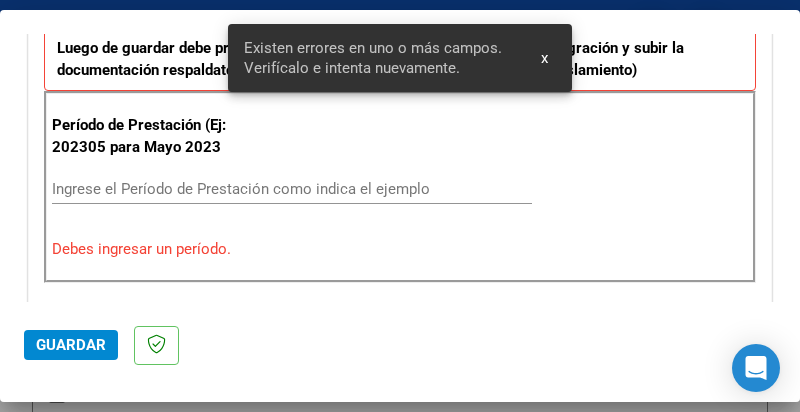 click on "Período de Prestación (Ej: 202305 para Mayo 2023    Ingrese el Período de Prestación como indica el ejemplo   Debes ingresar un período." at bounding box center (400, 187) 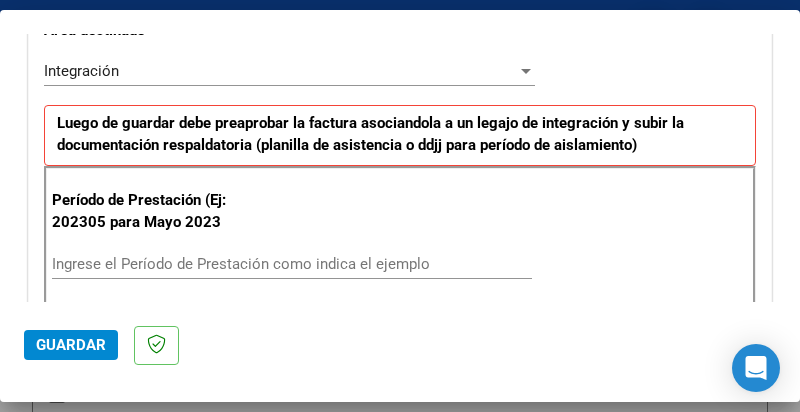 scroll, scrollTop: 248, scrollLeft: 0, axis: vertical 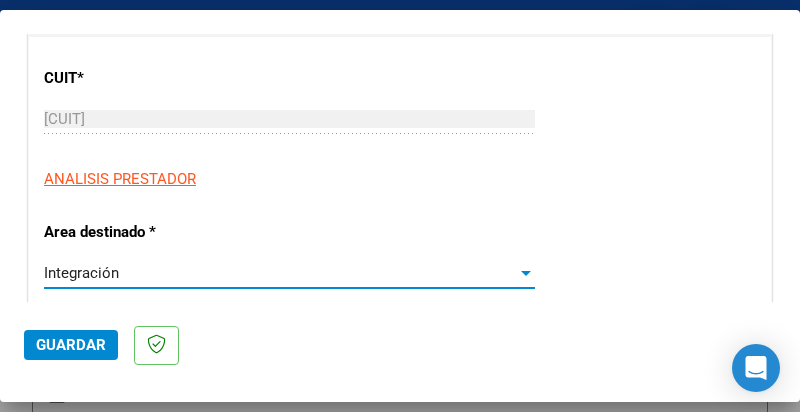 click on "Integración" at bounding box center [280, 273] 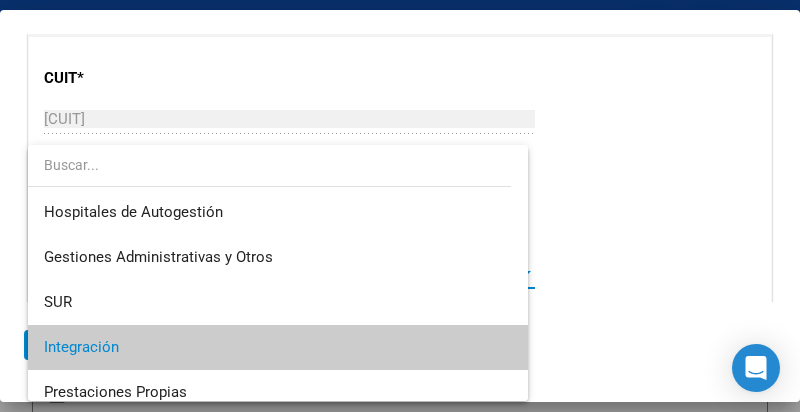 scroll, scrollTop: 74, scrollLeft: 0, axis: vertical 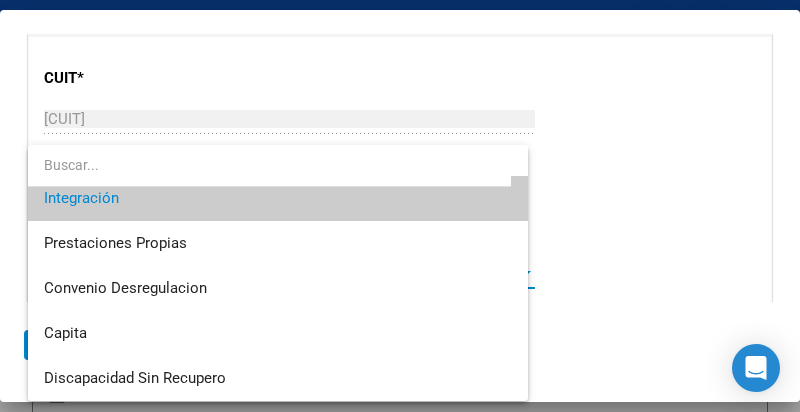 click at bounding box center (400, 206) 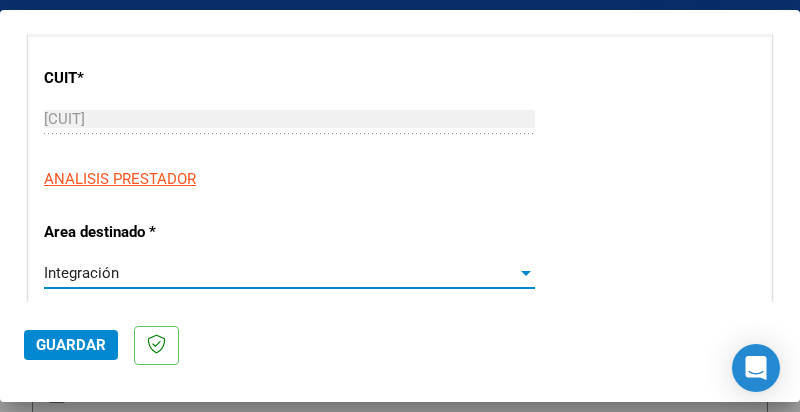 click on "Integración" at bounding box center (280, 273) 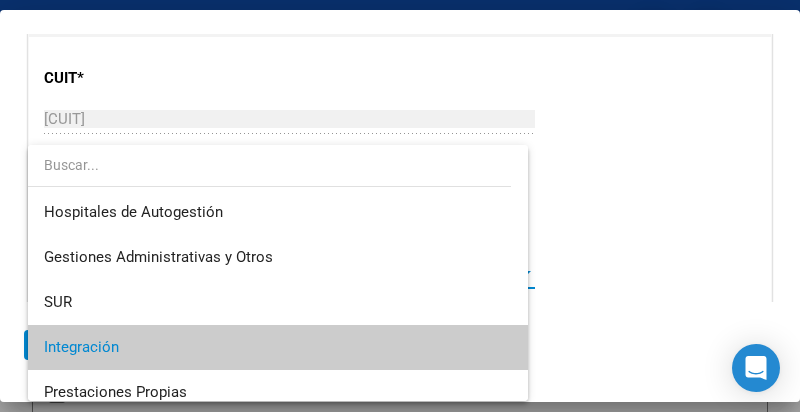 scroll, scrollTop: 74, scrollLeft: 0, axis: vertical 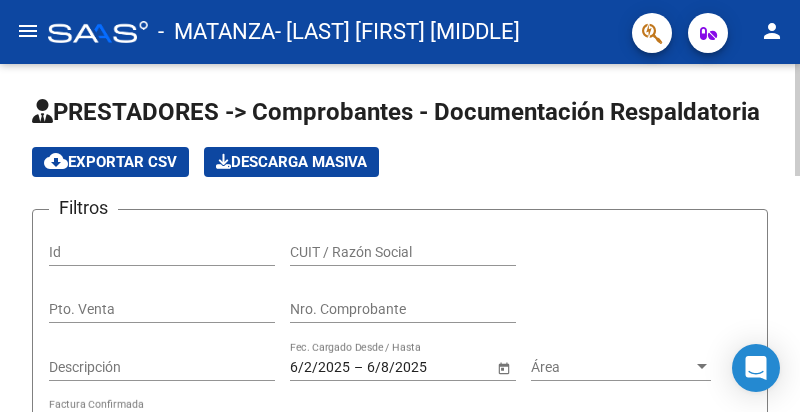 click 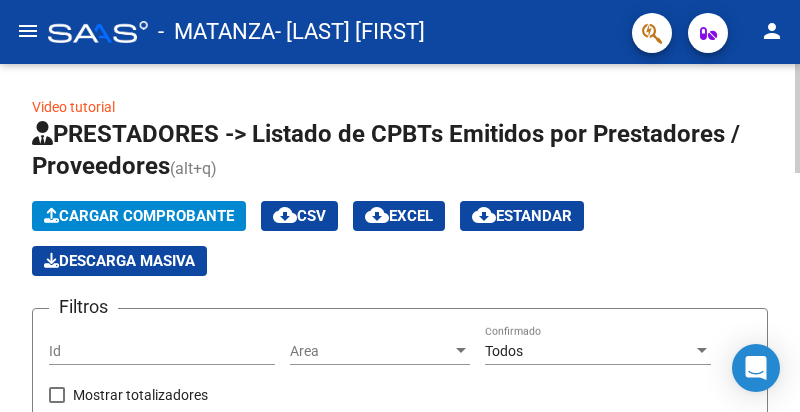 scroll, scrollTop: 0, scrollLeft: 0, axis: both 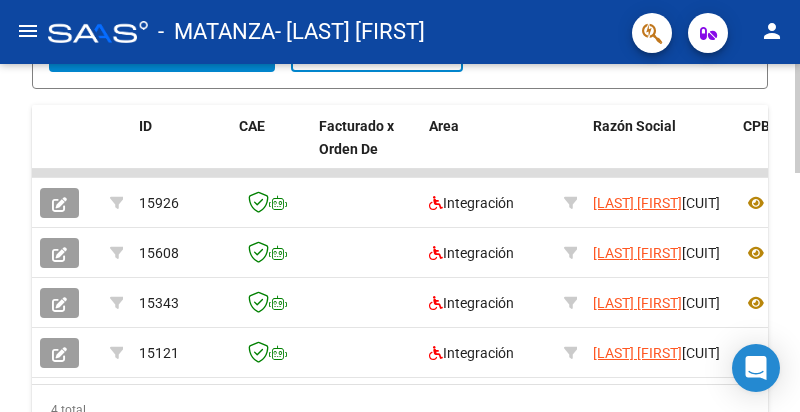 click on "Video tutorial   PRESTADORES -> Listado de CPBTs Emitidos por Prestadores / Proveedores (alt+q)   Cargar Comprobante
cloud_download  CSV  cloud_download  EXCEL  cloud_download  Estandar   Descarga Masiva
Filtros Id Area Area Todos Confirmado   Mostrar totalizadores   FILTROS DEL COMPROBANTE  Comprobante Tipo Comprobante Tipo Start date – End date Fec. Comprobante Desde / Hasta Días Emisión Desde(cant. días) Días Emisión Hasta(cant. días) CUIT / Razón Social Pto. Venta Nro. Comprobante Código SSS CAE Válido CAE Válido Todos Cargado Módulo Hosp. Todos Tiene facturacion Apócrifa Hospital Refes  FILTROS DE INTEGRACION  Período De Prestación Campos del Archivo de Rendición Devuelto x SSS (dr_envio) Todos Rendido x SSS (dr_envio) Tipo de Registro Tipo de Registro Período Presentación Período Presentación Campos del Legajo Asociado (preaprobación) Afiliado Legajo (cuil/nombre) Todos Solo facturas preaprobadas  MAS FILTROS  Todos Con Doc. Respaldatoria Todos Con Trazabilidad Todos – –" 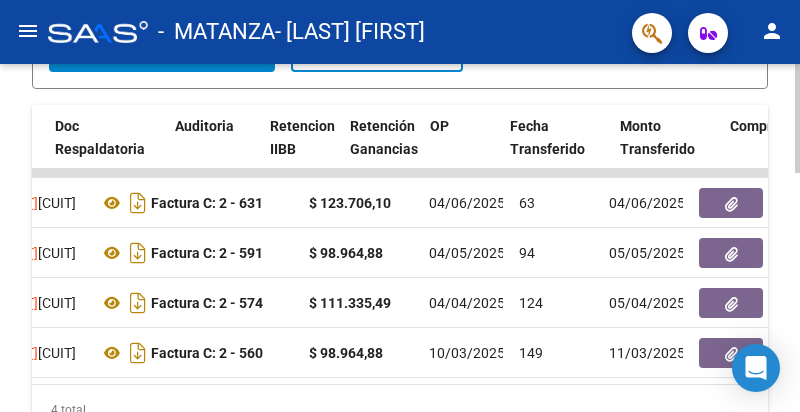 scroll, scrollTop: 0, scrollLeft: 1288, axis: horizontal 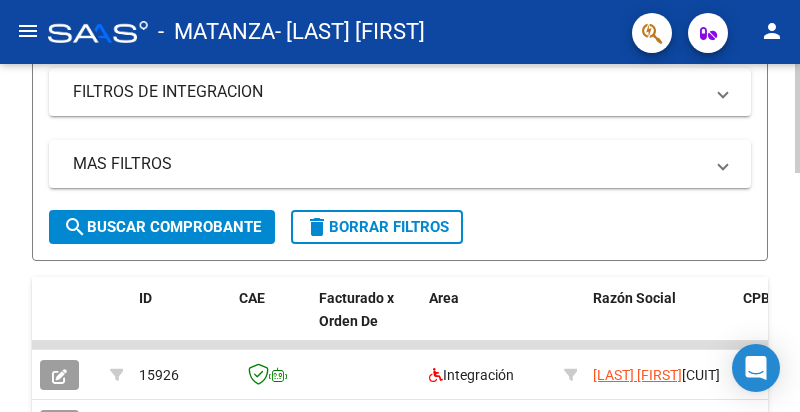 click 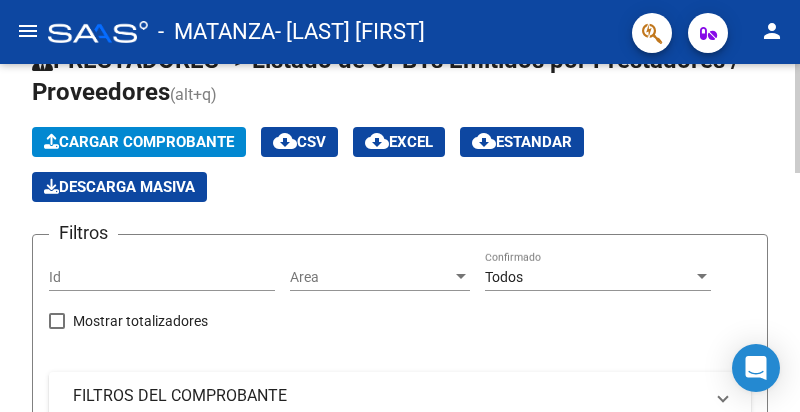 scroll, scrollTop: 30, scrollLeft: 0, axis: vertical 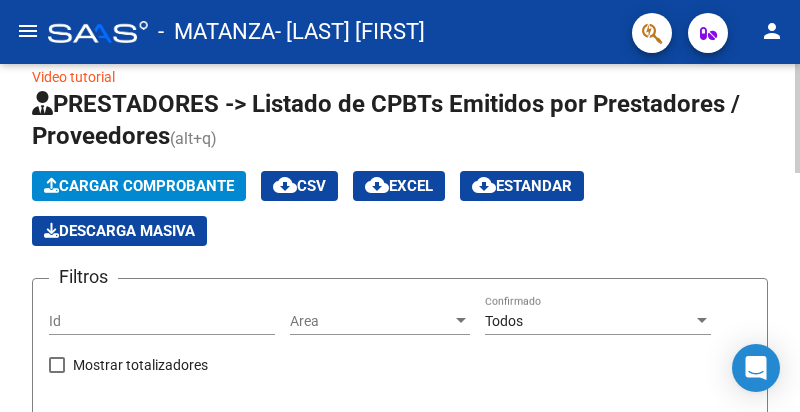 click 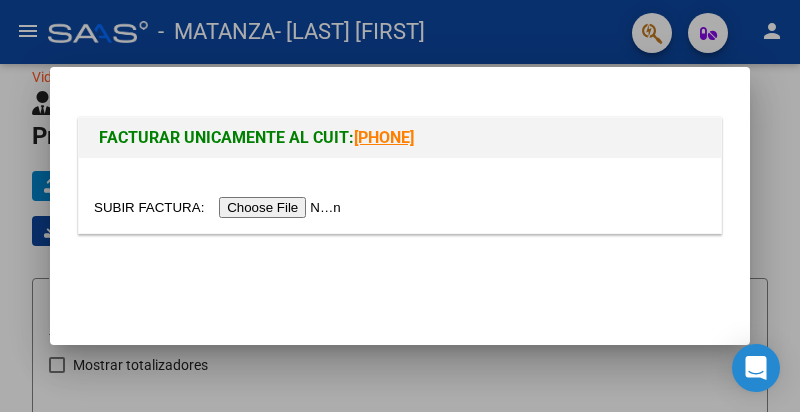 click at bounding box center [220, 207] 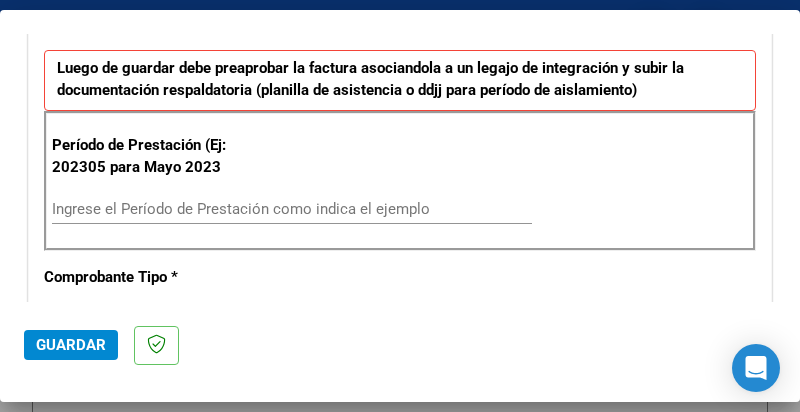 scroll, scrollTop: 519, scrollLeft: 0, axis: vertical 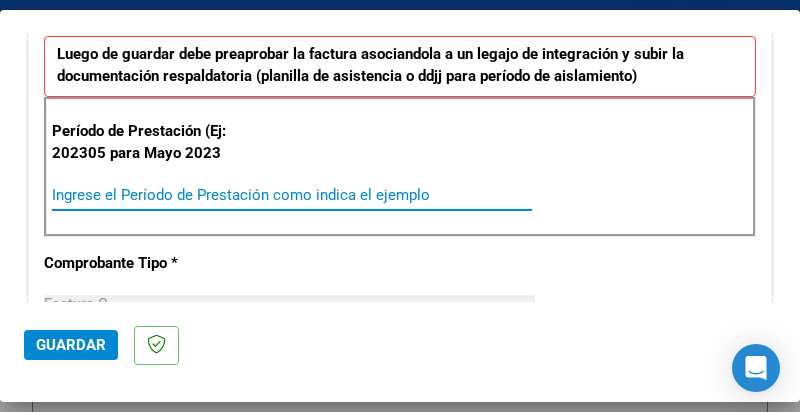 click on "Ingrese el Período de Prestación como indica el ejemplo" at bounding box center (292, 195) 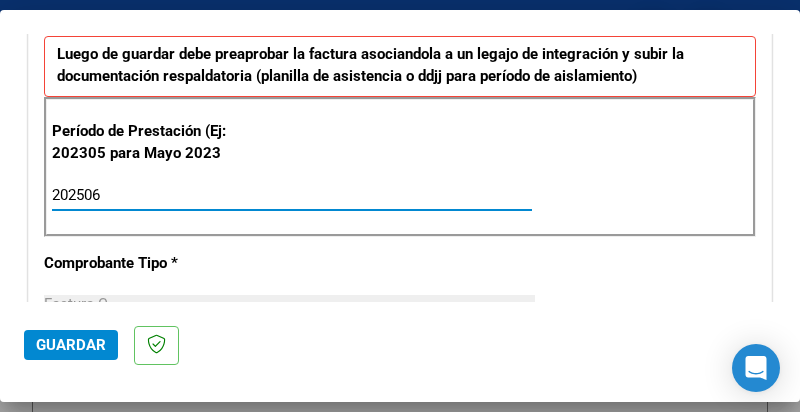 type on "202506" 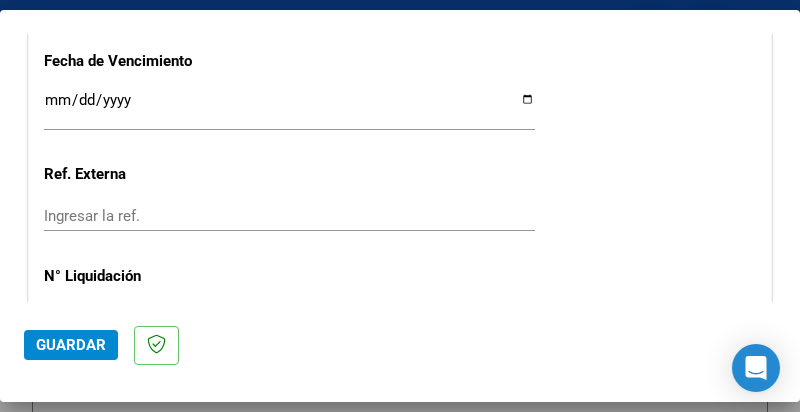 scroll, scrollTop: 1393, scrollLeft: 0, axis: vertical 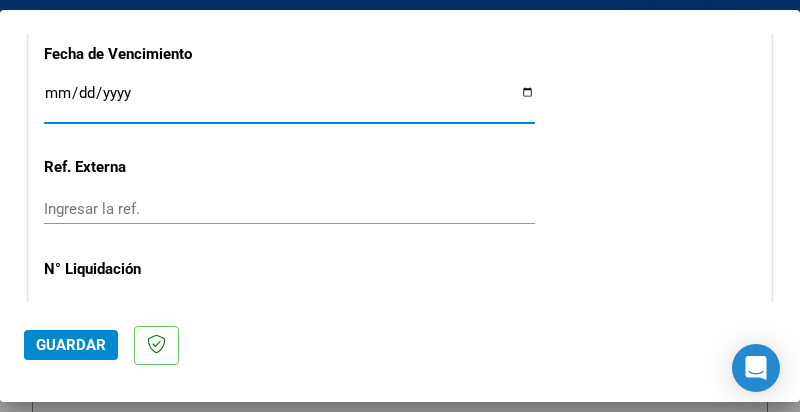 click on "Ingresar la fecha" at bounding box center (289, 101) 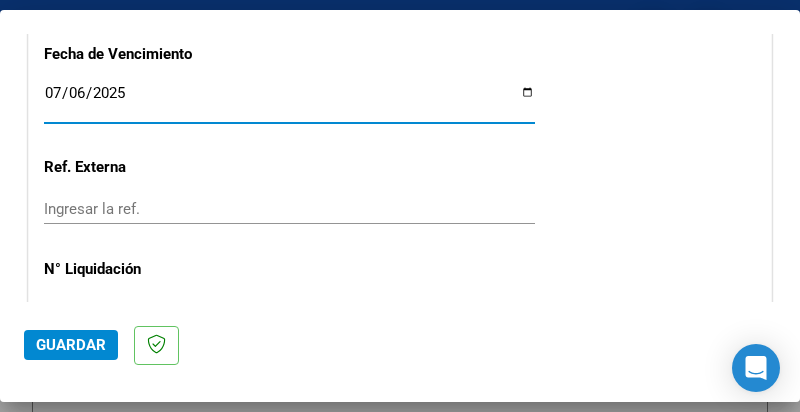 type on "2025-07-13" 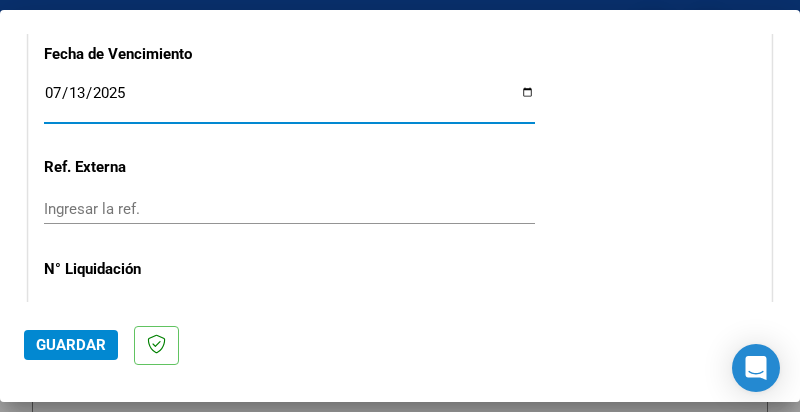 click on "Ingresar la ref." 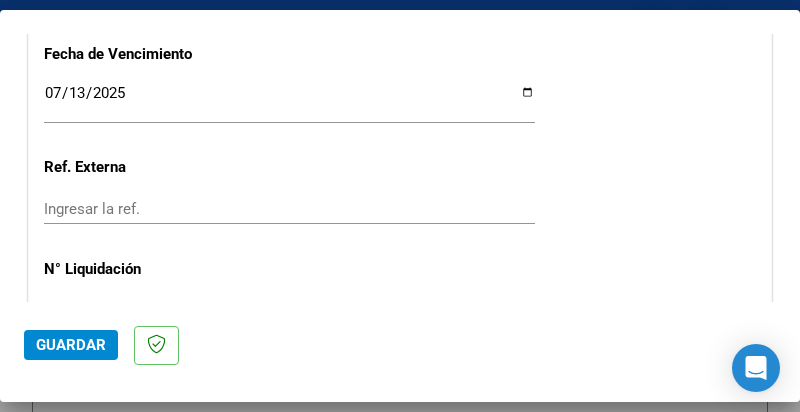 click on "Ingresar el N° Liquidación" at bounding box center (289, 310) 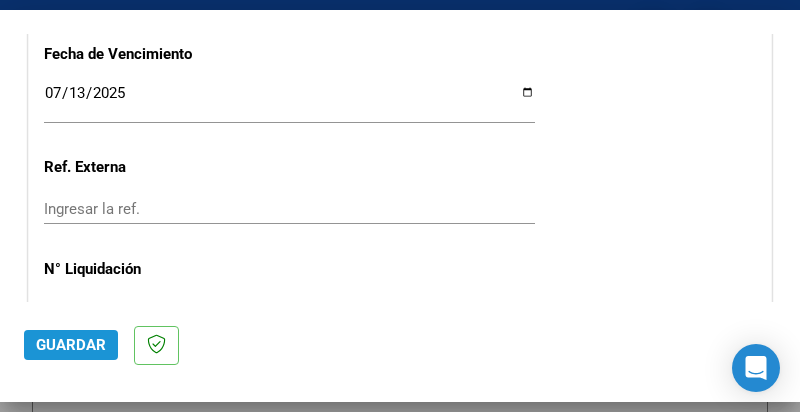 click on "Guardar" 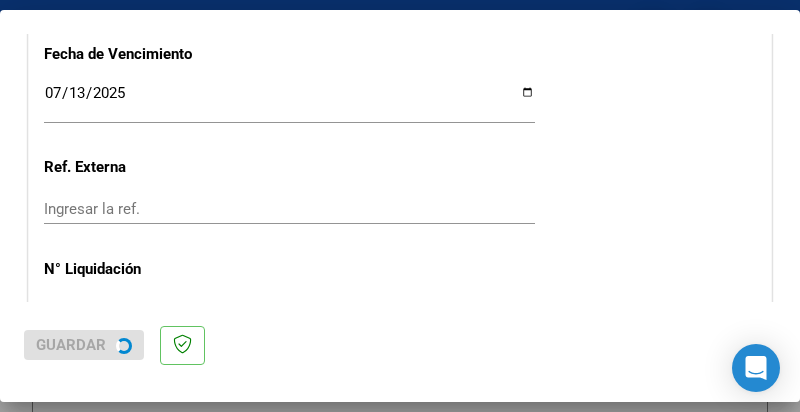 scroll, scrollTop: 0, scrollLeft: 0, axis: both 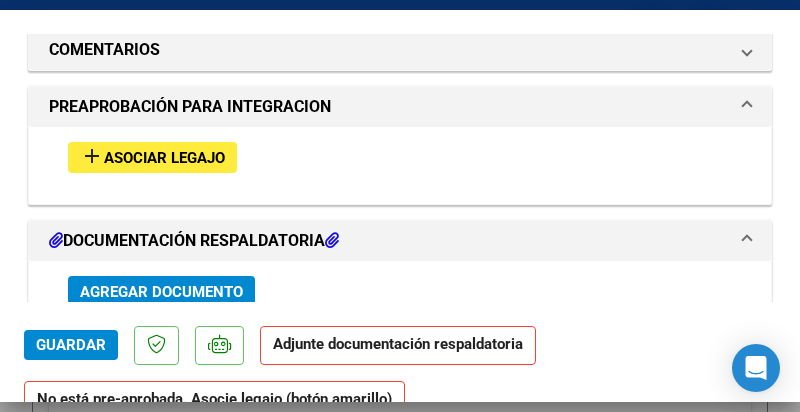 click on "Asociar Legajo" at bounding box center (164, 158) 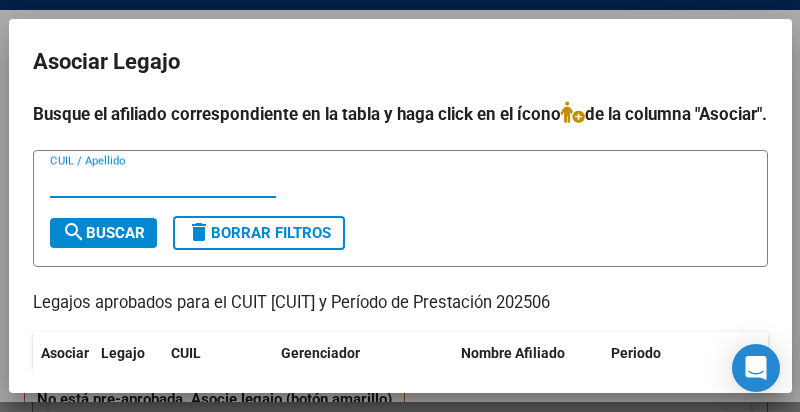 click on "CUIL / Apellido" at bounding box center (163, 182) 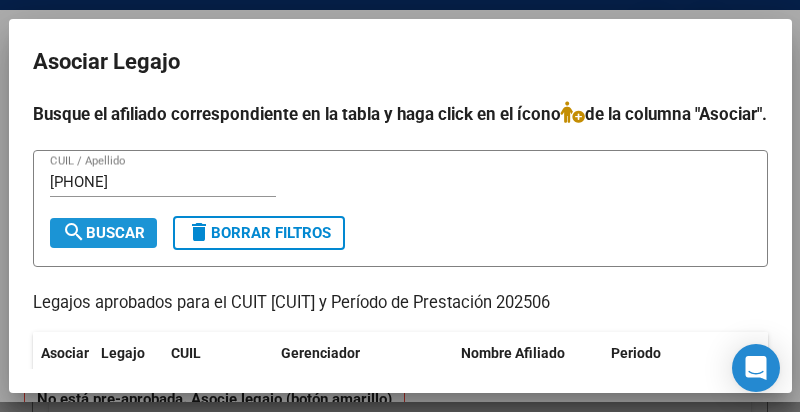 click on "search  Buscar" at bounding box center [103, 233] 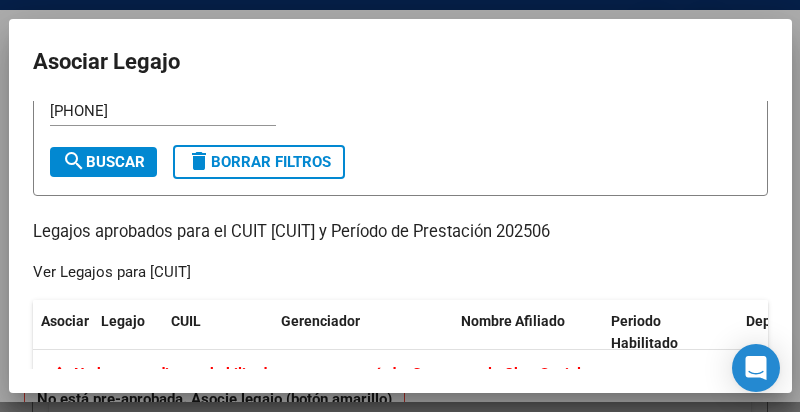 scroll, scrollTop: 0, scrollLeft: 0, axis: both 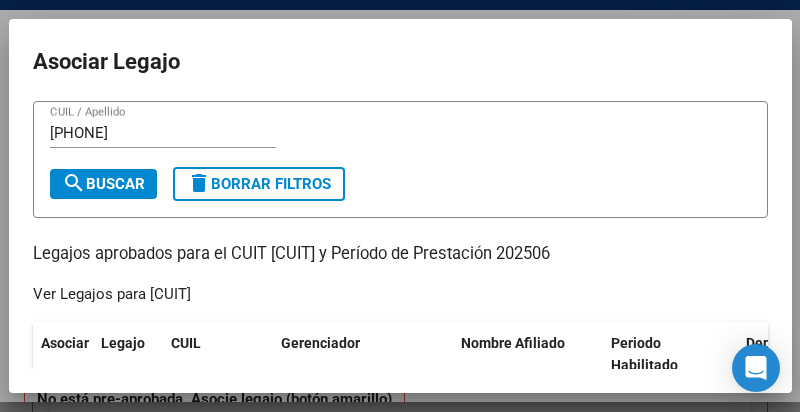 click on "[PHONE]" at bounding box center (163, 133) 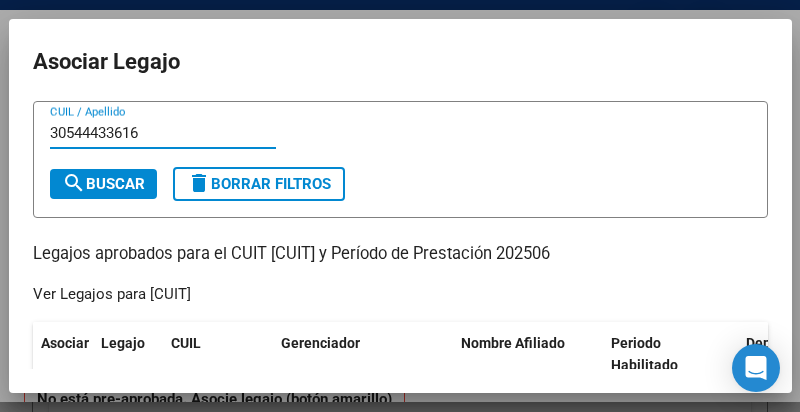 click on "30544433616" at bounding box center [163, 133] 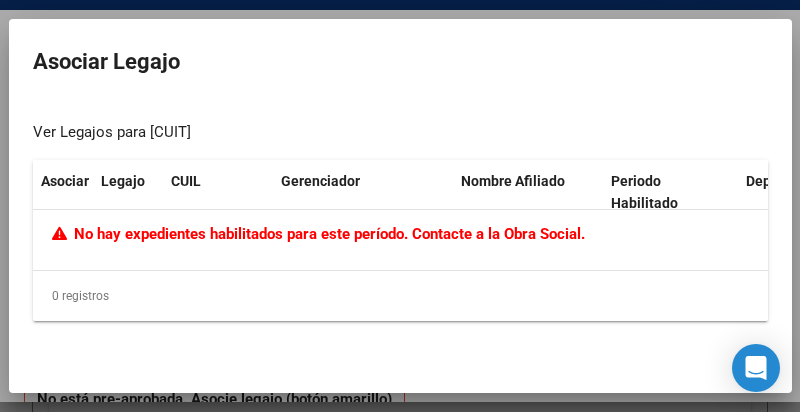 scroll, scrollTop: 0, scrollLeft: 0, axis: both 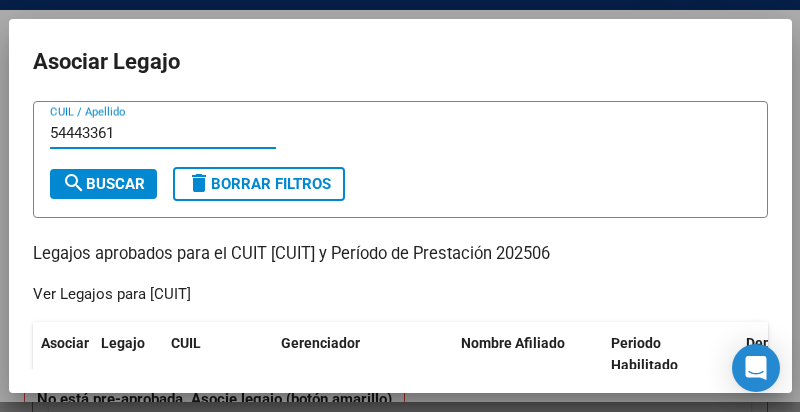 drag, startPoint x: 128, startPoint y: 133, endPoint x: 0, endPoint y: 136, distance: 128.03516 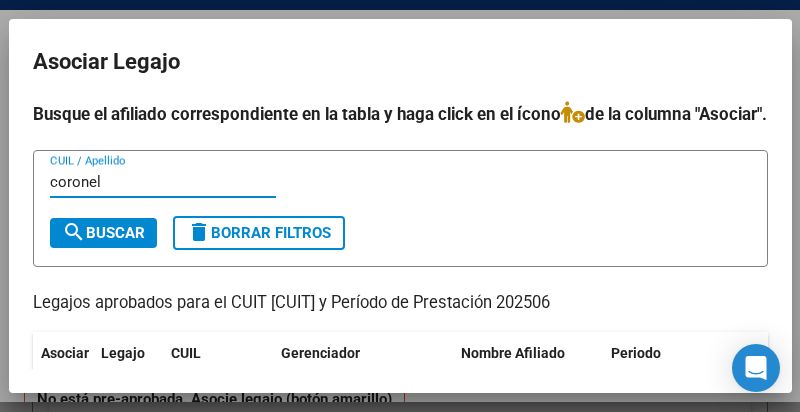 type on "coronel" 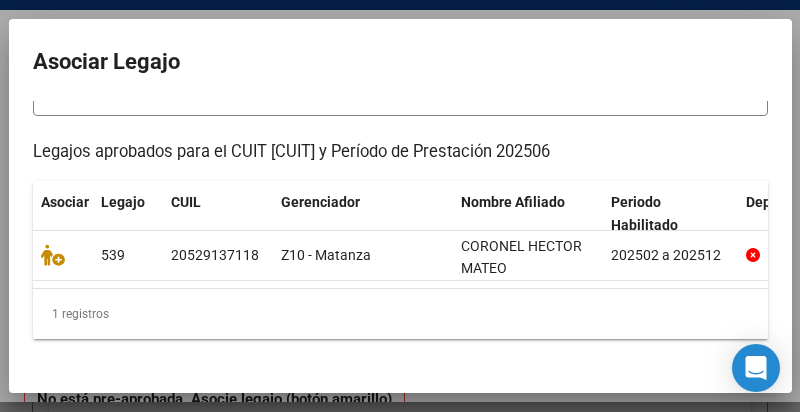 scroll, scrollTop: 211, scrollLeft: 0, axis: vertical 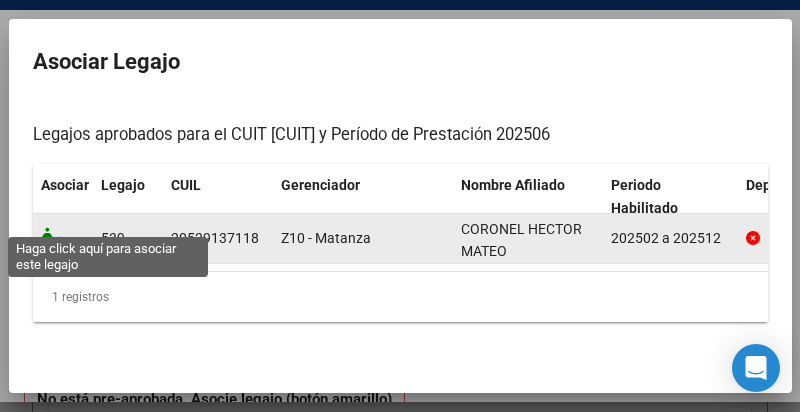click 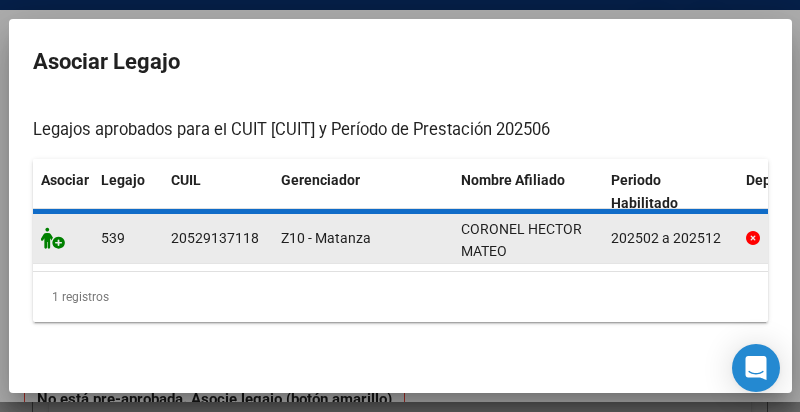scroll, scrollTop: 0, scrollLeft: 0, axis: both 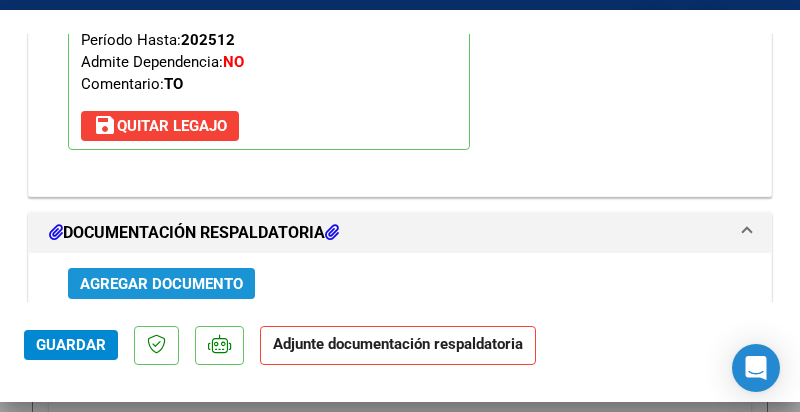 click on "Agregar Documento" at bounding box center [161, 284] 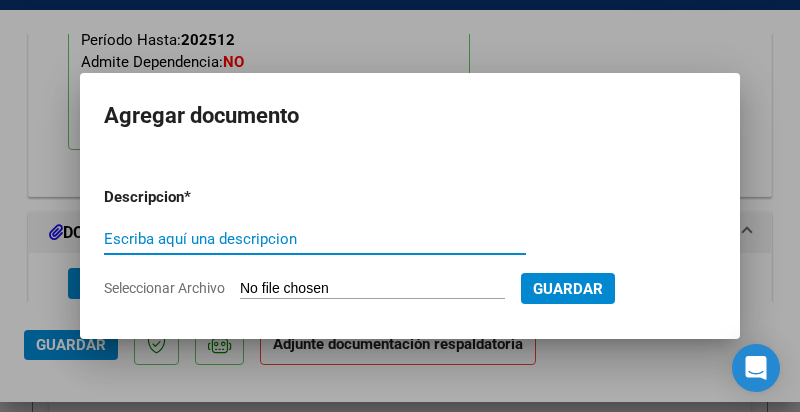 click on "Escriba aquí una descripcion" at bounding box center [315, 239] 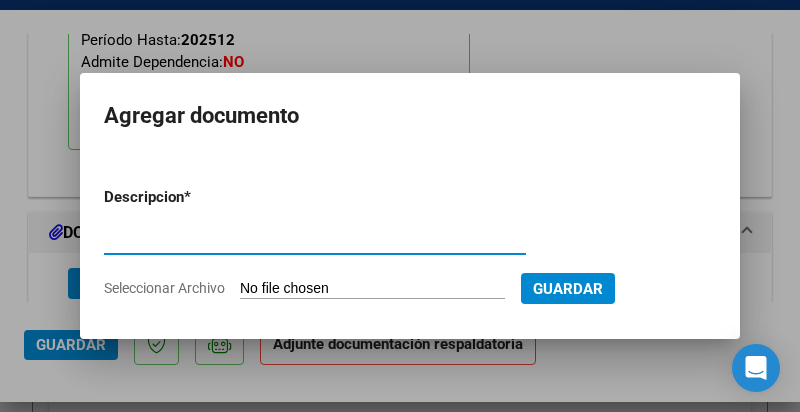 type on "factura" 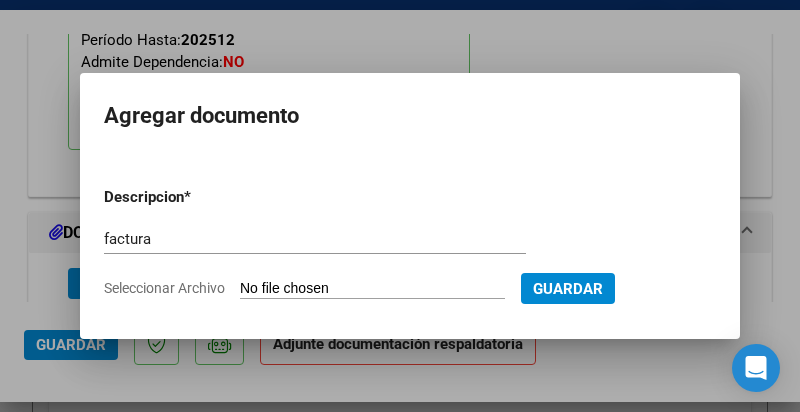 click on "Seleccionar Archivo" at bounding box center [372, 289] 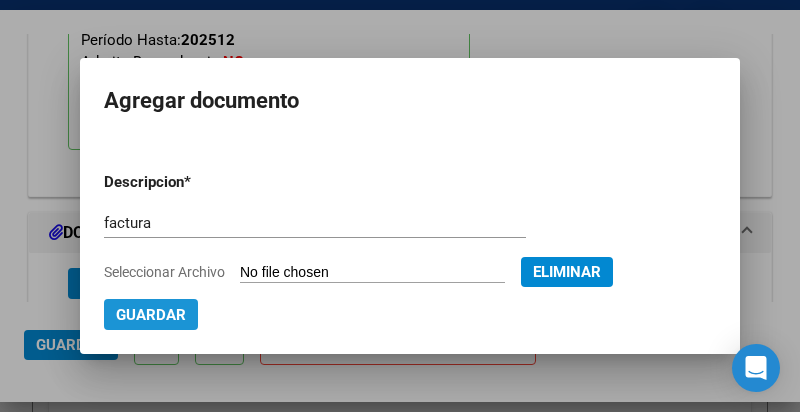click on "Guardar" at bounding box center [151, 315] 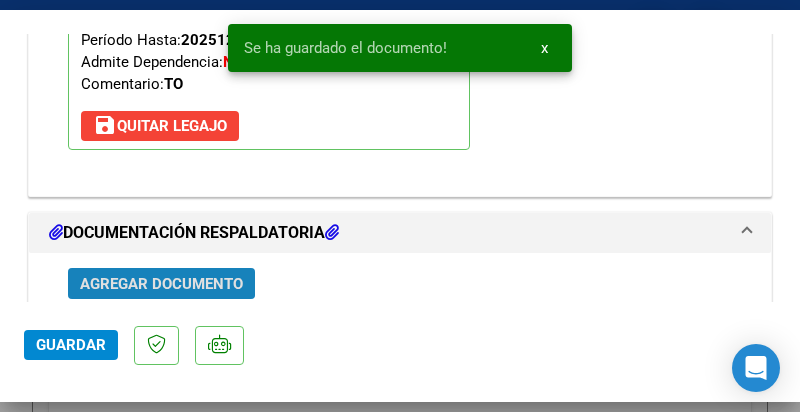 click on "Agregar Documento" at bounding box center [161, 284] 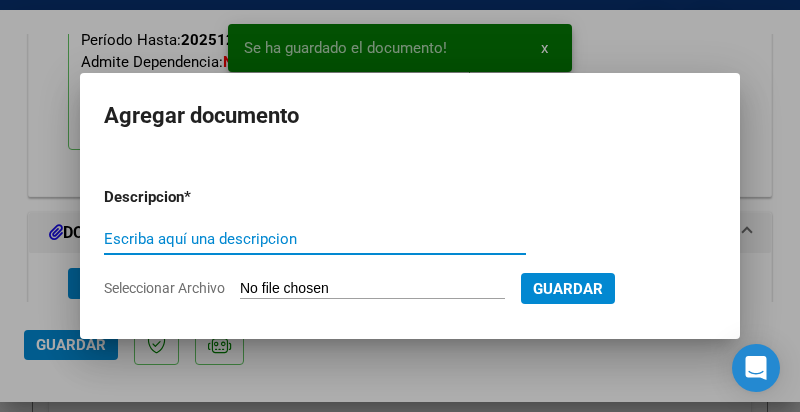 click on "Escriba aquí una descripcion" at bounding box center [315, 239] 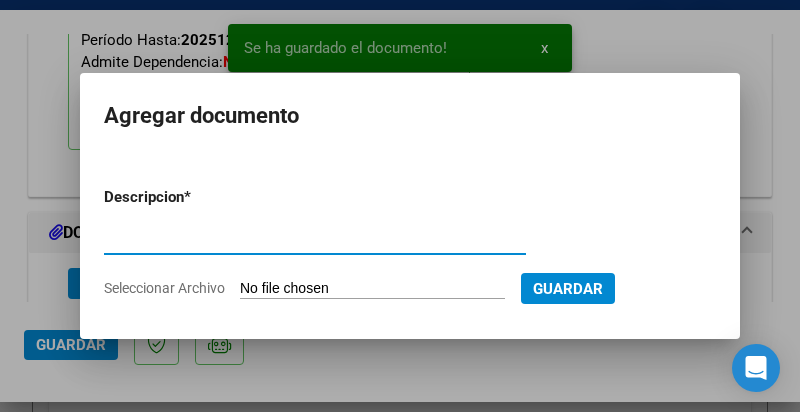 type on "planilla de asistencia" 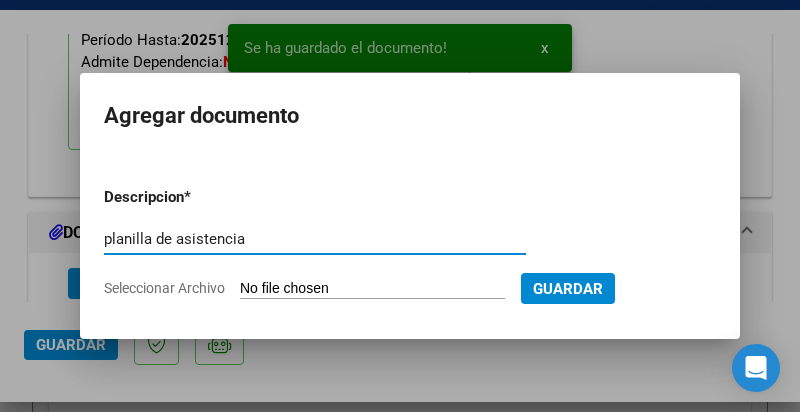 click on "Seleccionar Archivo" at bounding box center (372, 289) 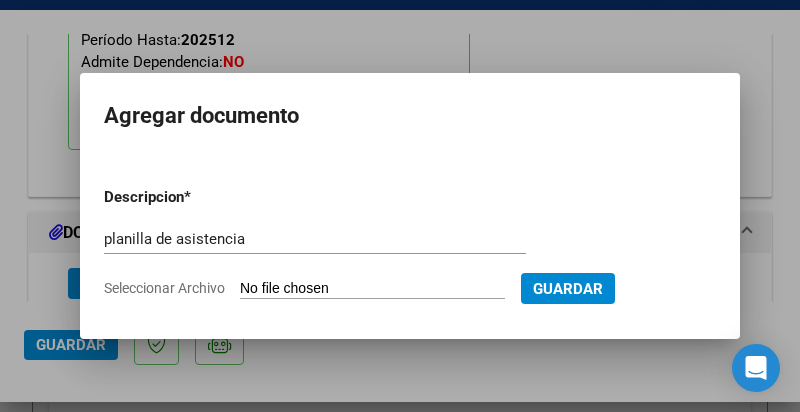 type on "C:\fakepath\Mateo Coronel Planilla Junio.pdf" 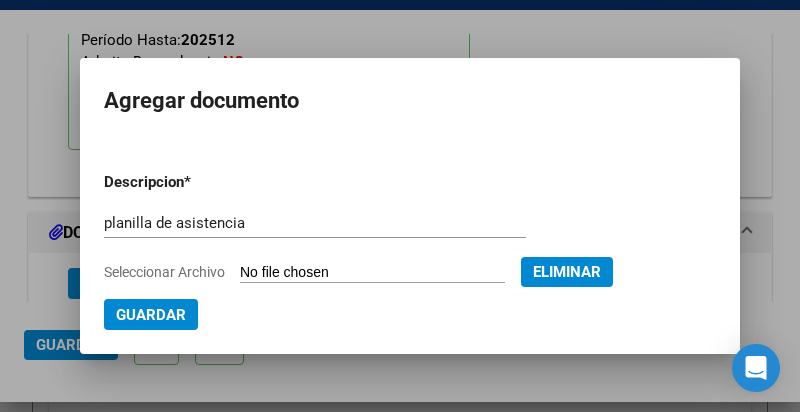 click on "Guardar" at bounding box center [151, 315] 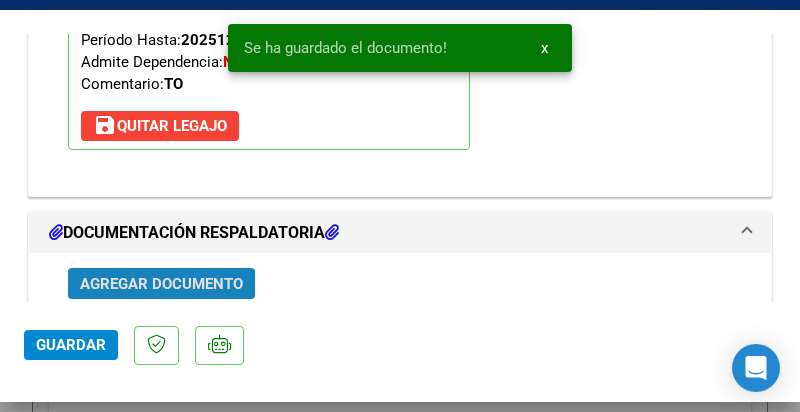 click on "Agregar Documento" at bounding box center [161, 283] 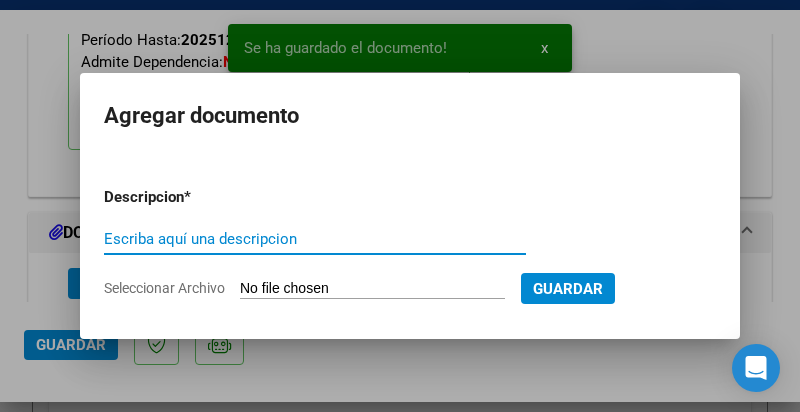 click on "Escriba aquí una descripcion" at bounding box center [315, 239] 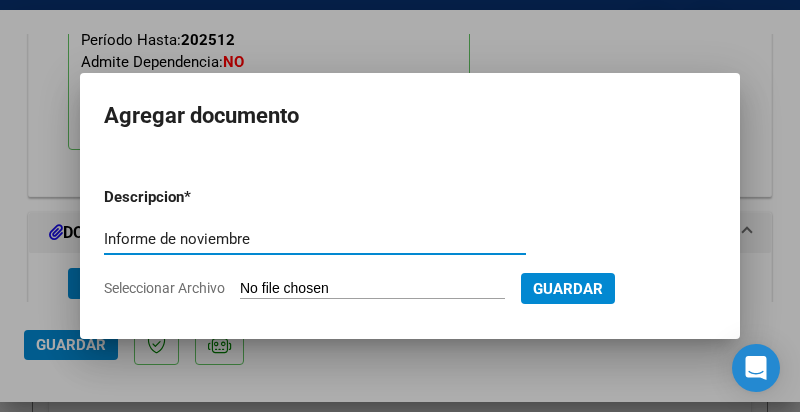 drag, startPoint x: 279, startPoint y: 236, endPoint x: 162, endPoint y: 237, distance: 117.00427 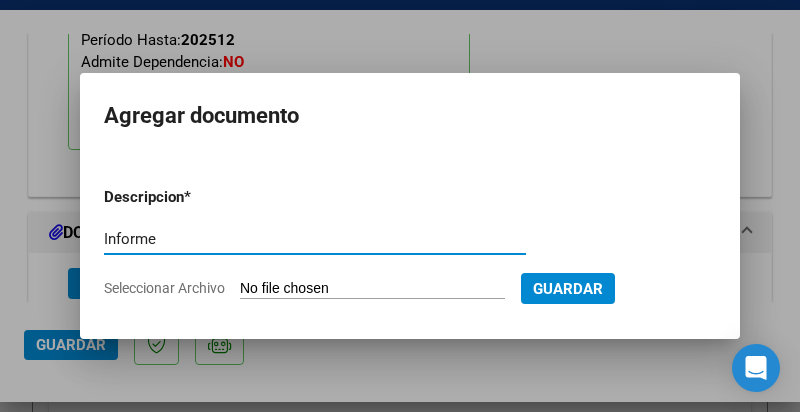 type on "Informe SEMESTRAL" 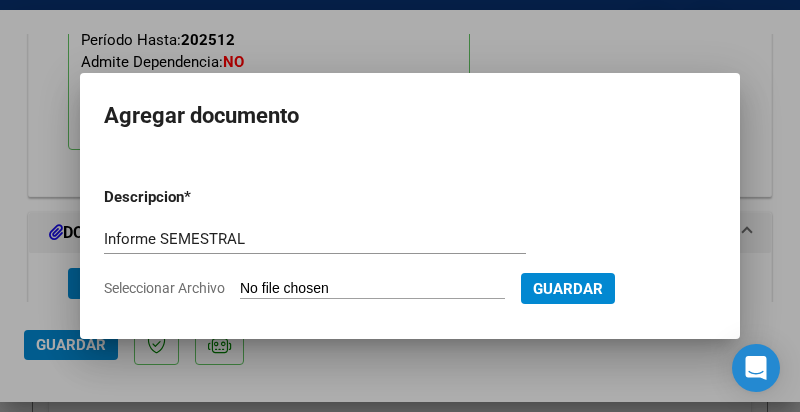 click on "Seleccionar Archivo" at bounding box center (372, 289) 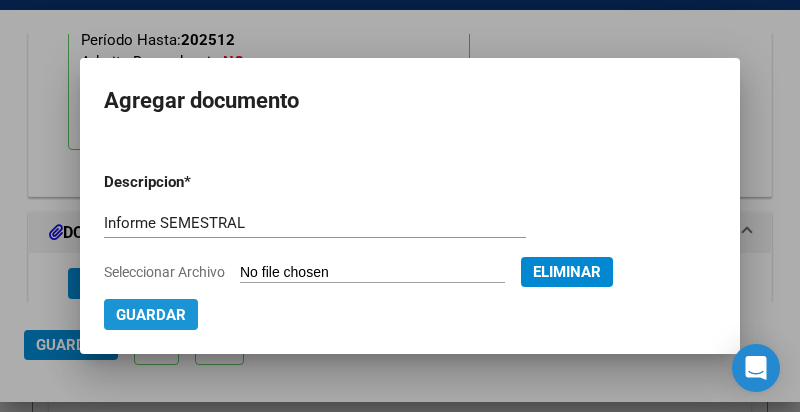 click on "Guardar" at bounding box center (151, 315) 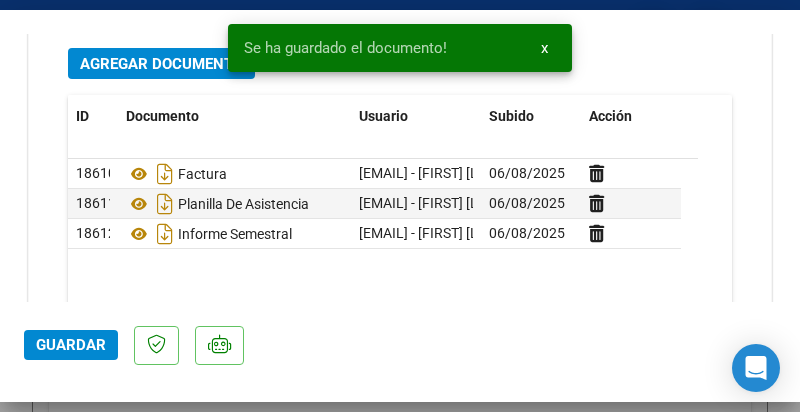 scroll, scrollTop: 2345, scrollLeft: 0, axis: vertical 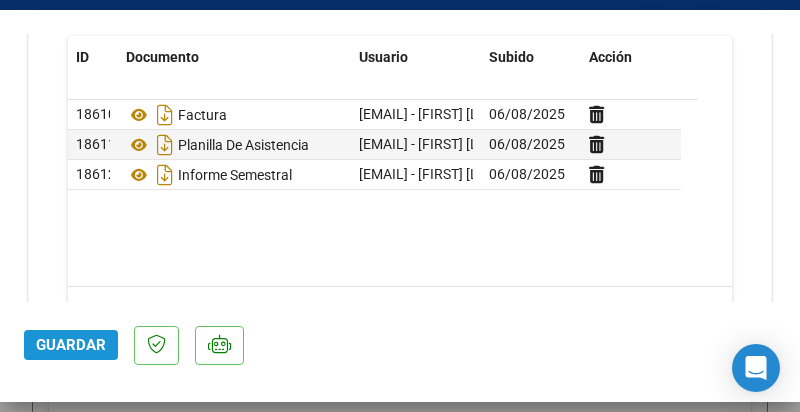 click on "Guardar" 